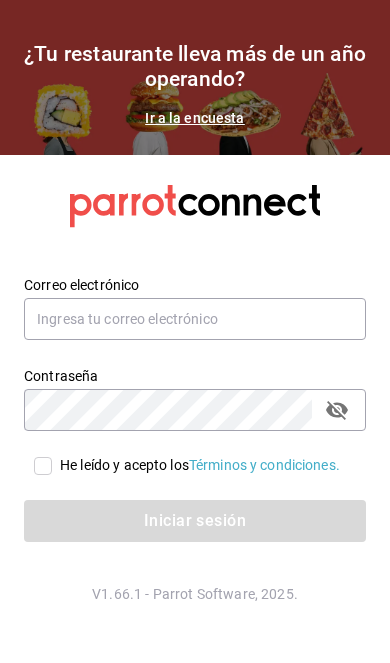scroll, scrollTop: 0, scrollLeft: 0, axis: both 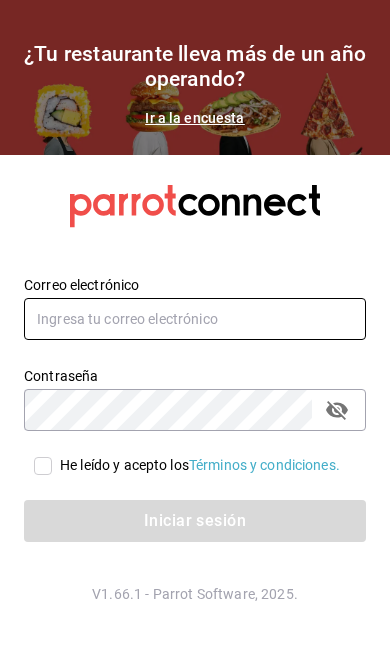 click at bounding box center [195, 319] 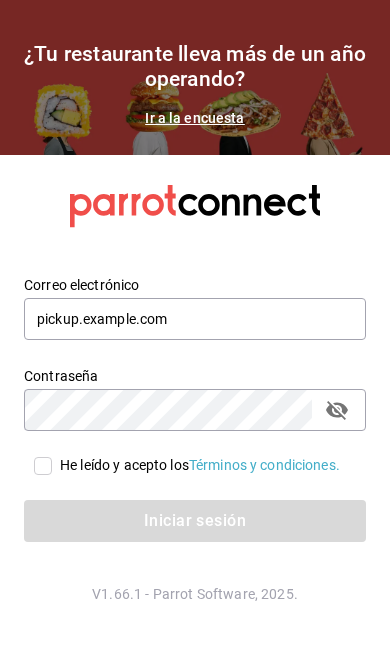 click on "He leído y acepto los  Términos y condiciones." at bounding box center (200, 465) 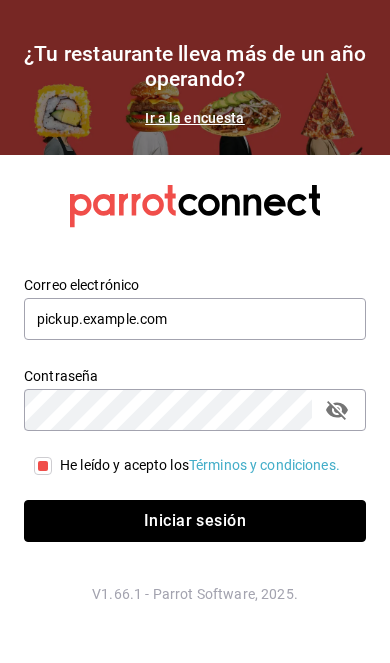 click on "Iniciar sesión" at bounding box center [195, 521] 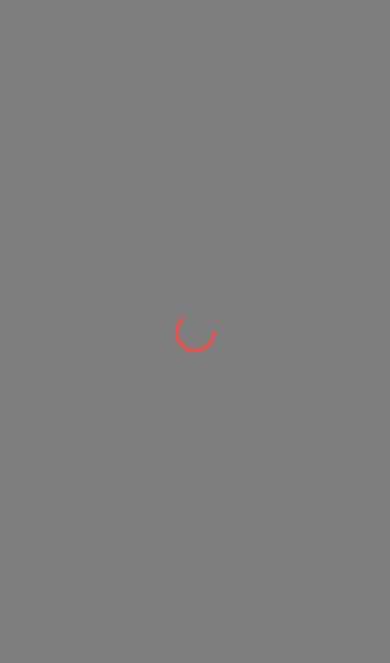 scroll, scrollTop: 0, scrollLeft: 0, axis: both 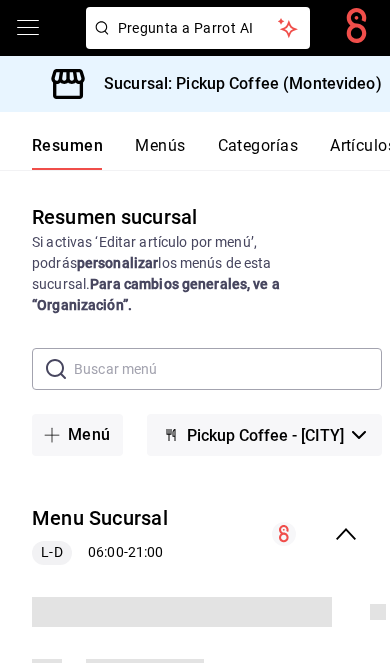 click on "Sucursal: Pickup Coffee (Montevideo)" at bounding box center (235, 84) 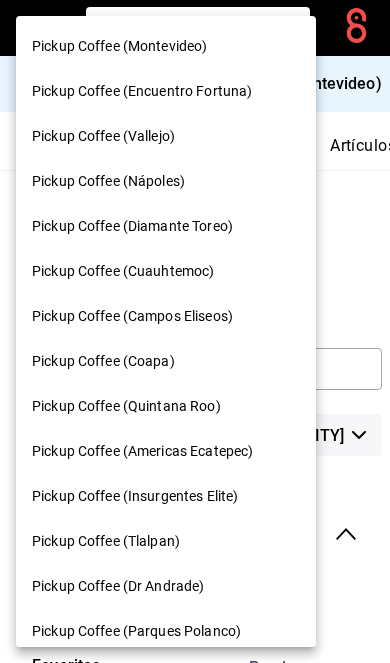 scroll, scrollTop: 90, scrollLeft: 0, axis: vertical 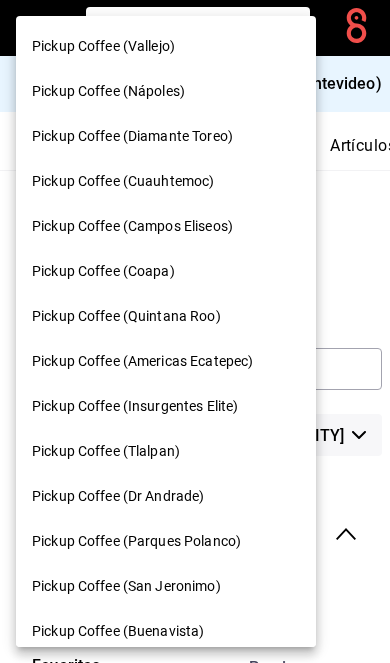 click on "Pickup Coffee (Campos Eliseos)" at bounding box center [166, 226] 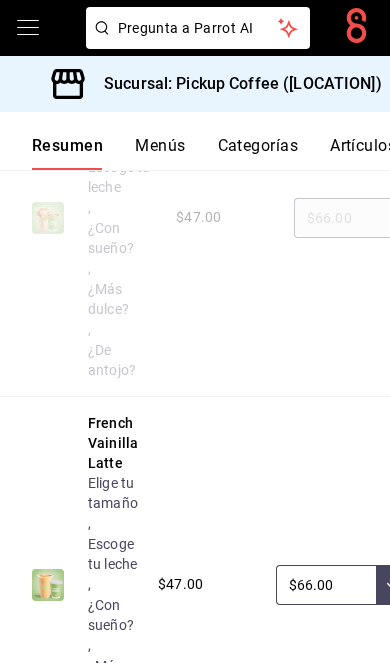 scroll, scrollTop: 1114, scrollLeft: 0, axis: vertical 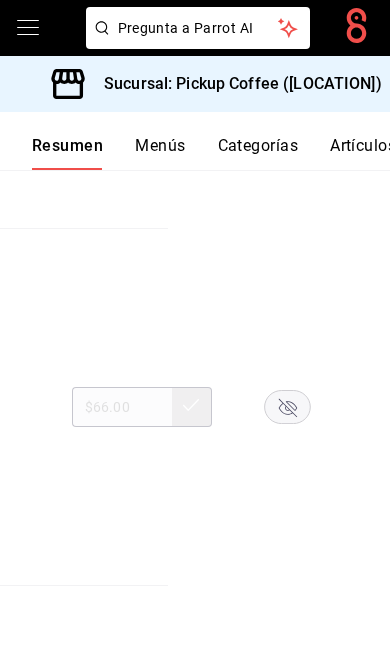 click 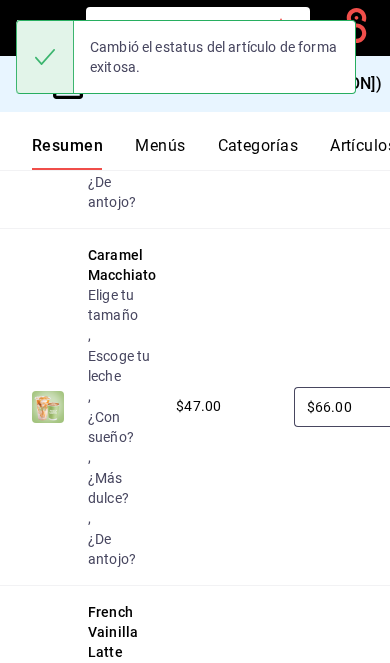 scroll, scrollTop: 0, scrollLeft: 0, axis: both 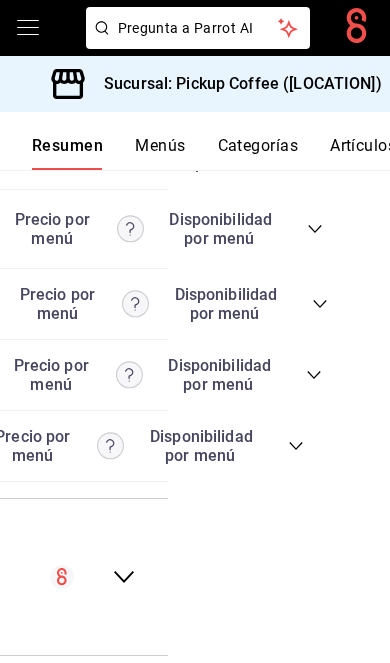 click 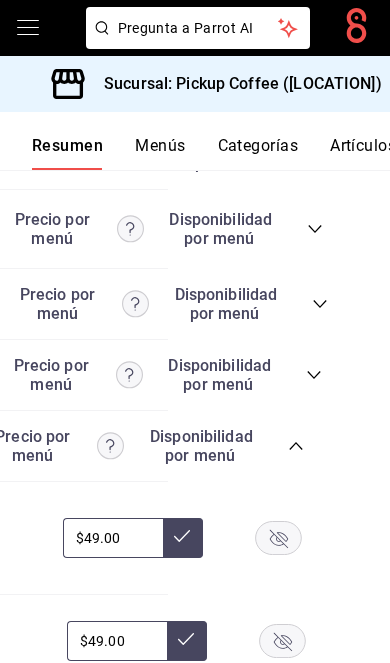 scroll, scrollTop: 5718, scrollLeft: 0, axis: vertical 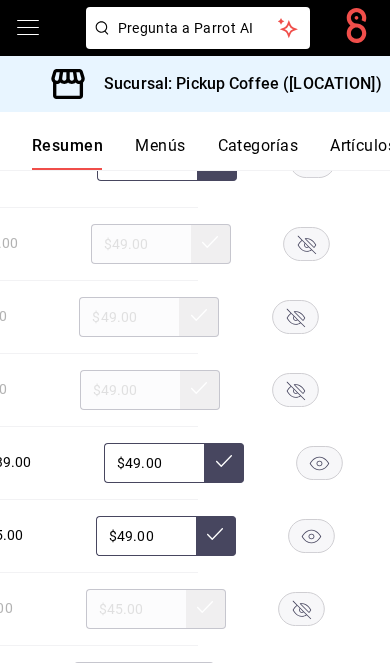 click 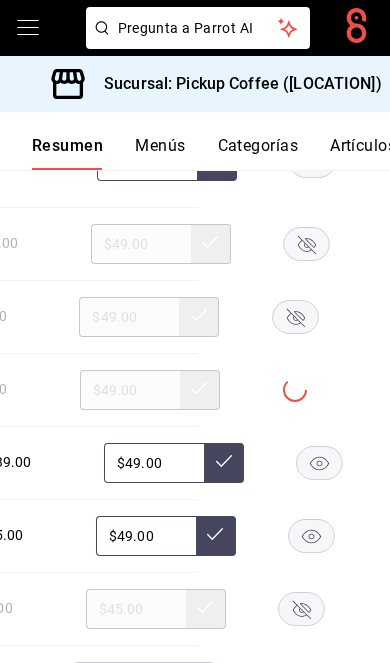scroll, scrollTop: 6217, scrollLeft: 0, axis: vertical 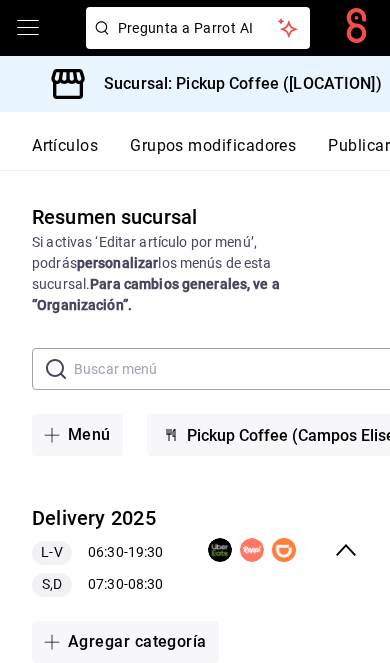 click on "Publicar" at bounding box center [359, 153] 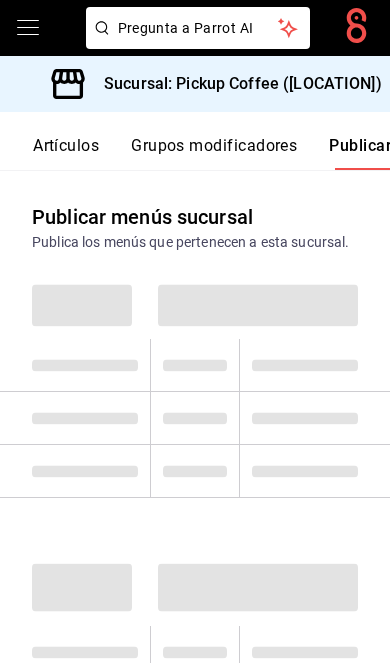 scroll, scrollTop: 0, scrollLeft: 302, axis: horizontal 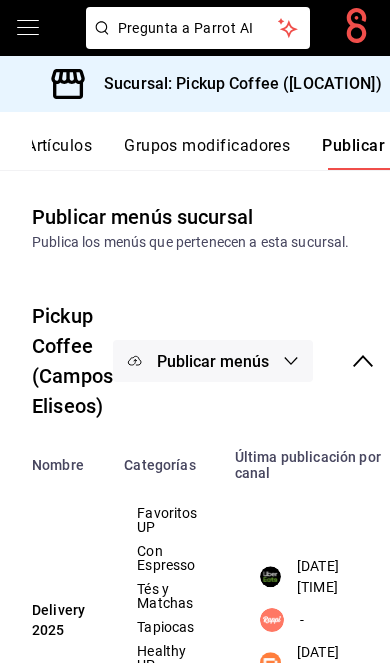 click on "Publicar menús" at bounding box center [213, 361] 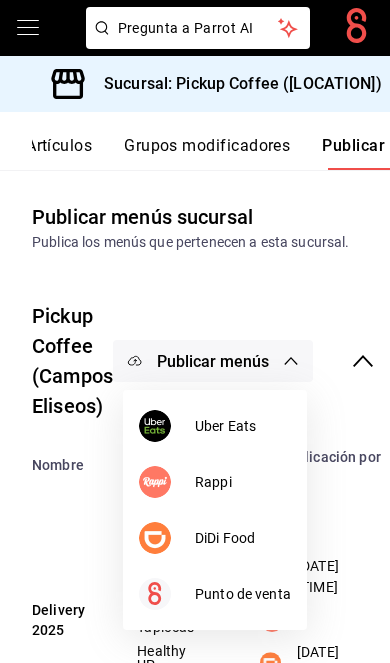 click on "DiDi Food" at bounding box center [243, 538] 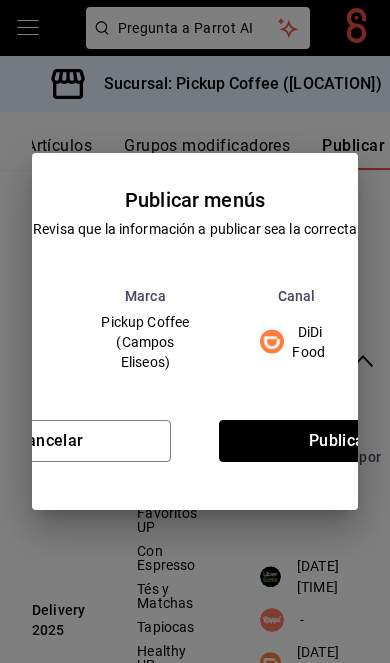 click on "Publicar" at bounding box center [340, 441] 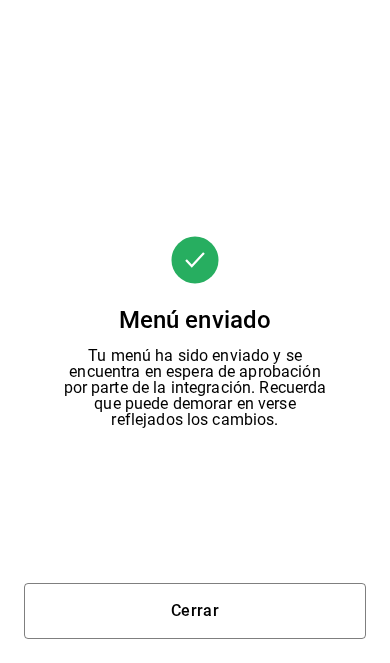 click on "Cerrar" at bounding box center (195, 611) 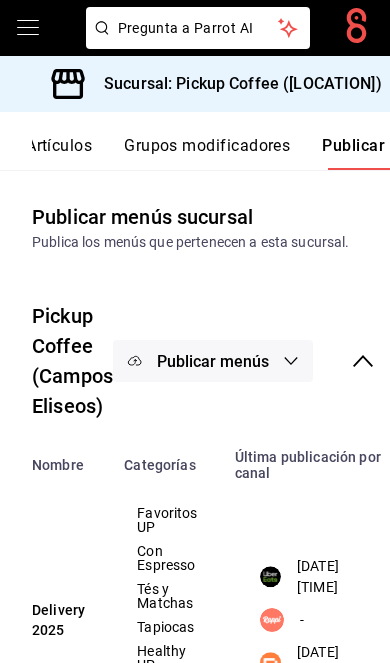 click on "Publicar menús" at bounding box center [213, 361] 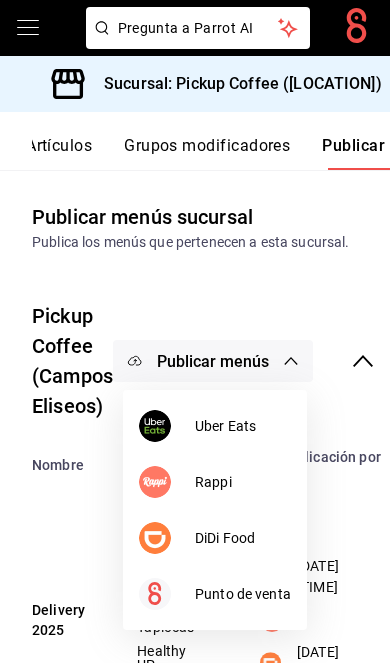 click at bounding box center [155, 426] 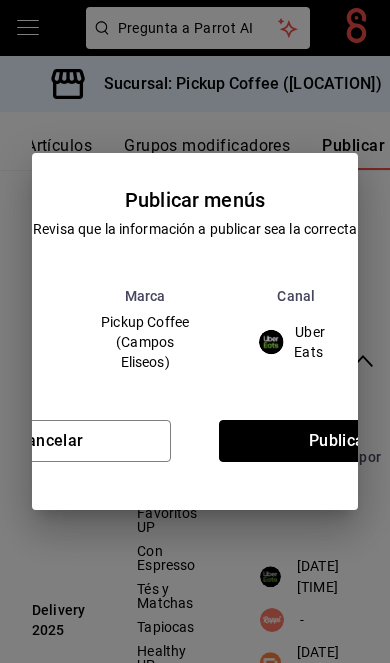 click on "Publicar" at bounding box center [340, 441] 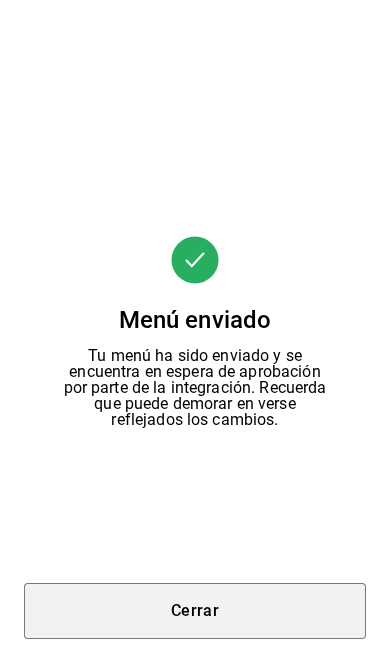 click on "Cerrar" at bounding box center (195, 611) 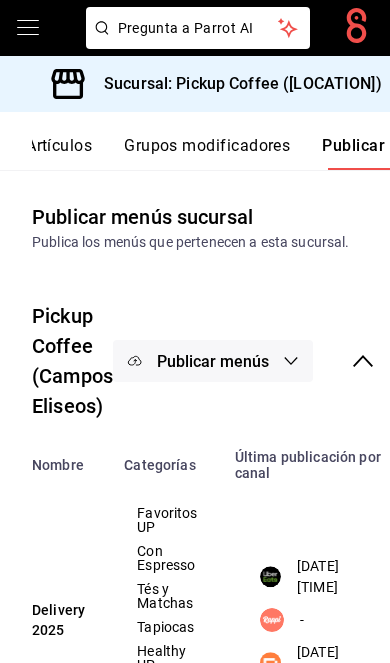 click on "Sucursal: Pickup Coffee ([LOCATION])" at bounding box center (235, 84) 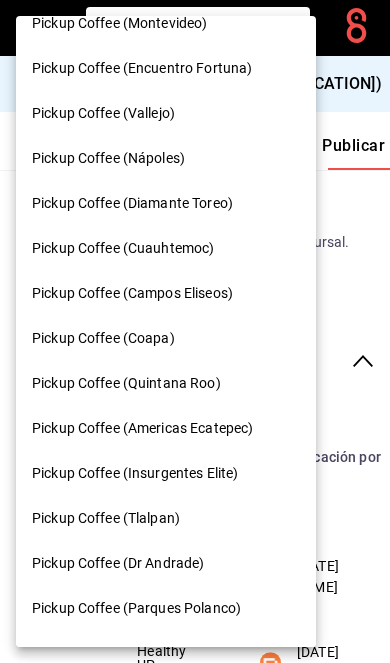 scroll, scrollTop: 22, scrollLeft: 0, axis: vertical 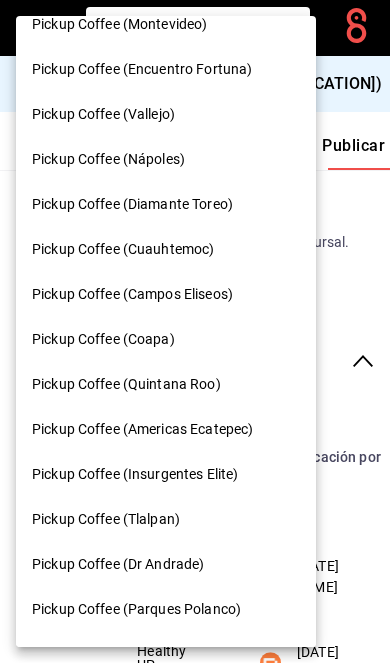 click on "Pickup Coffee (Diamante Toreo)" at bounding box center (166, 204) 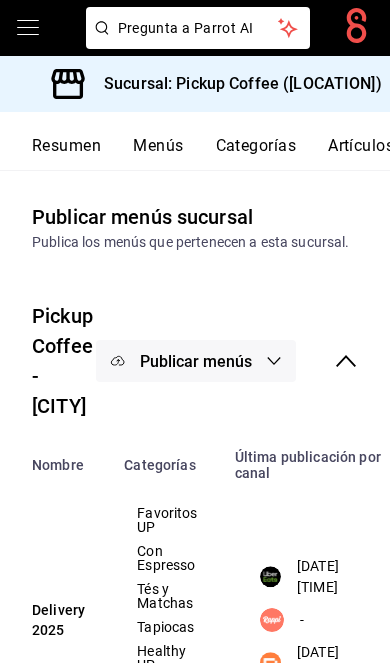 scroll, scrollTop: 0, scrollLeft: 0, axis: both 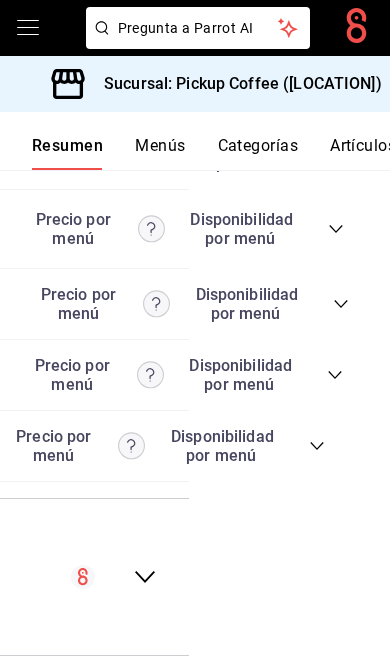 click 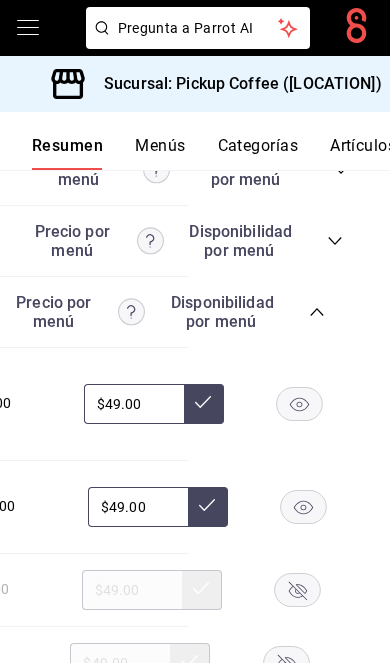 scroll, scrollTop: 5665, scrollLeft: 0, axis: vertical 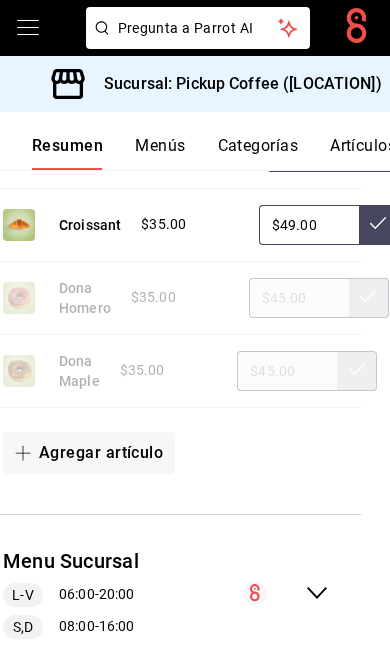 click on "Sucursal: Pickup Coffee ([LOCATION])" at bounding box center [219, 84] 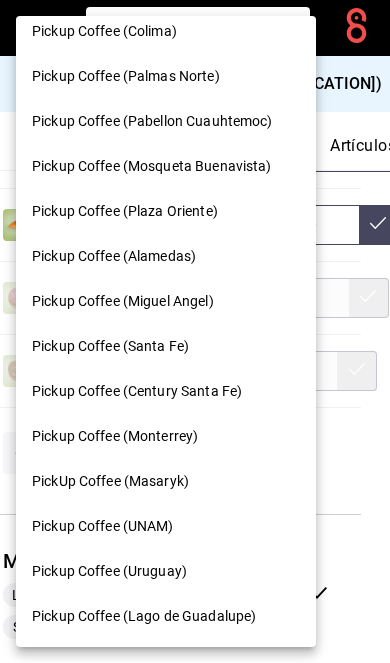 scroll, scrollTop: 1005, scrollLeft: 0, axis: vertical 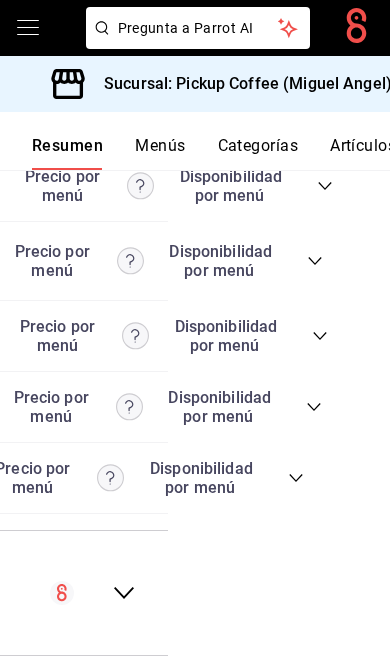 click 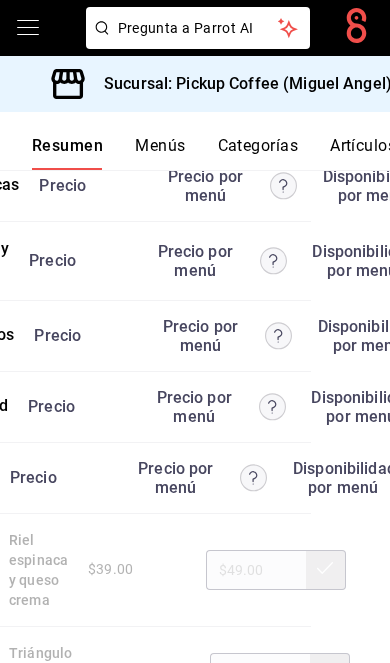 scroll, scrollTop: 0, scrollLeft: 63, axis: horizontal 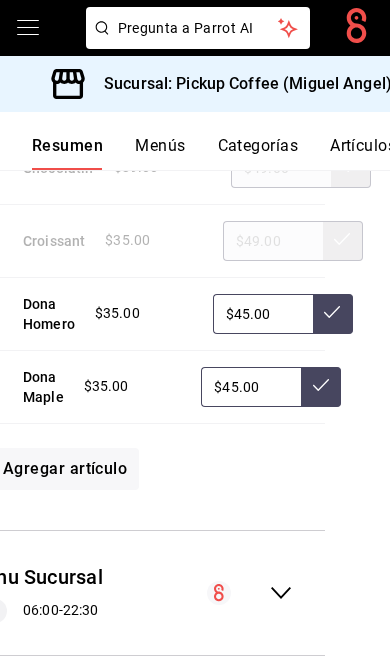 click on "Sucursal: Pickup Coffee (Miguel Angel)" at bounding box center (240, 84) 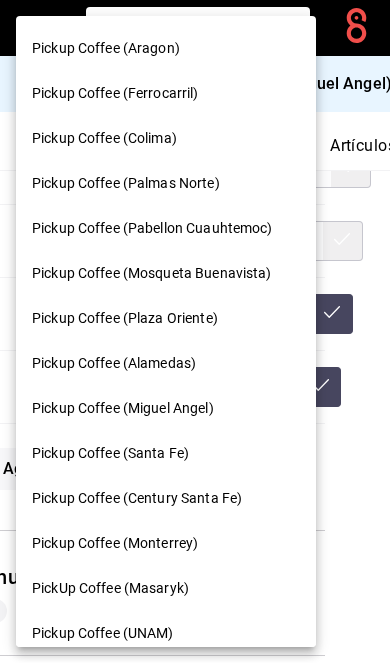 scroll, scrollTop: 921, scrollLeft: 0, axis: vertical 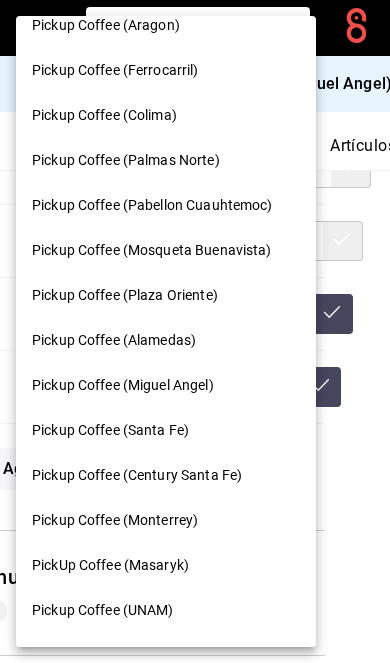 click on "Pickup Coffee (Alamedas)" at bounding box center (114, 340) 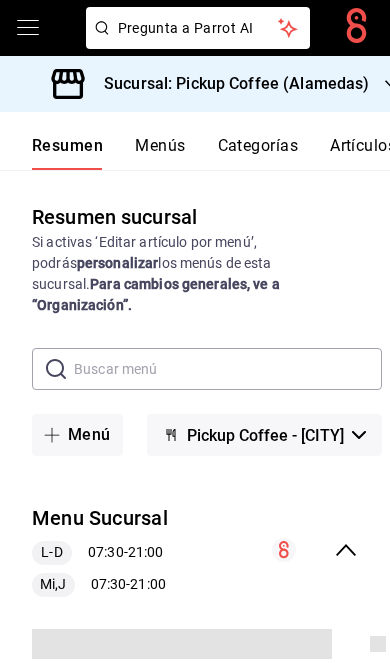 click 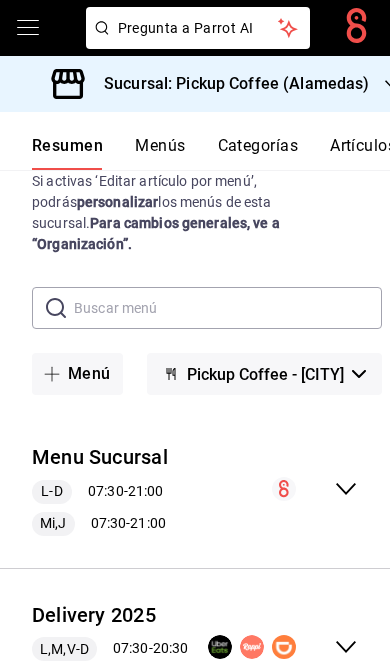 scroll, scrollTop: 60, scrollLeft: 0, axis: vertical 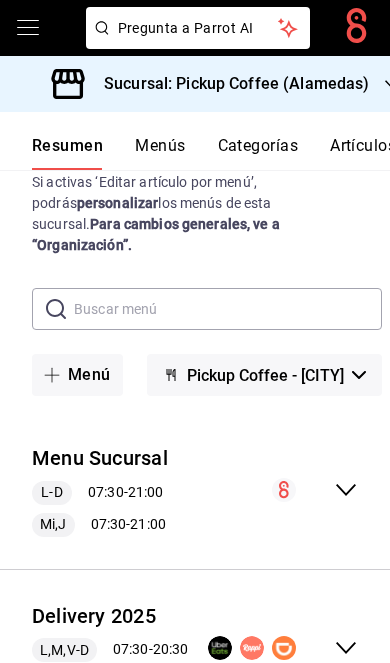 click 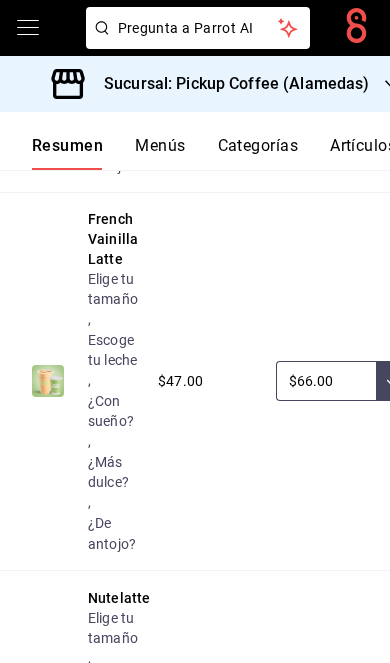 scroll, scrollTop: 1425, scrollLeft: 0, axis: vertical 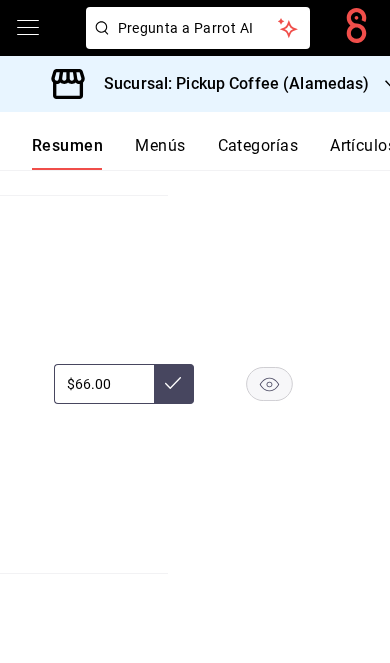 click 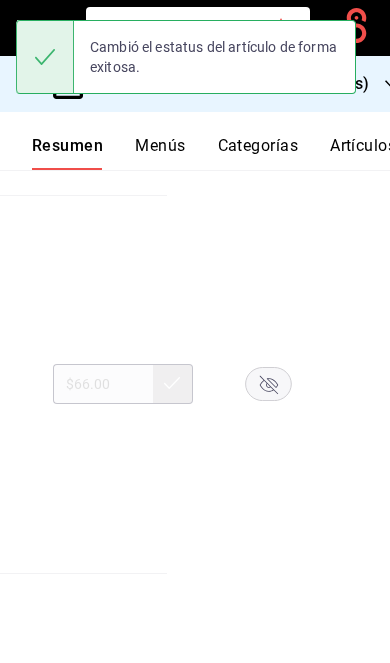 scroll, scrollTop: 0, scrollLeft: 227, axis: horizontal 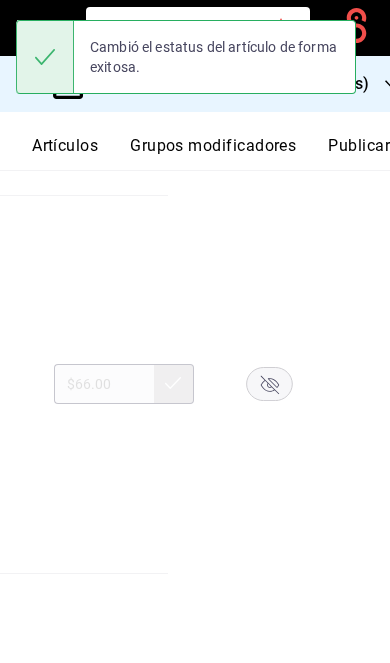 click on "Publicar" at bounding box center (359, 153) 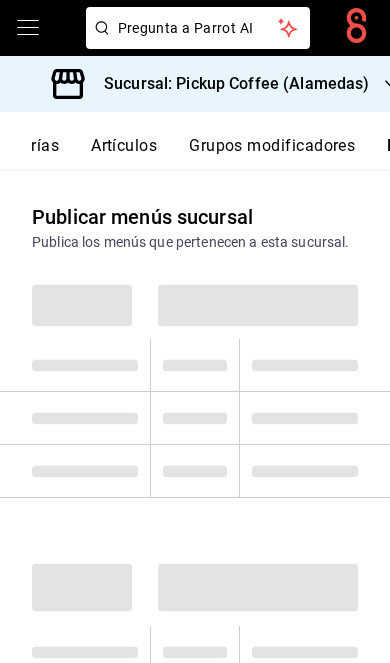 scroll, scrollTop: 0, scrollLeft: 302, axis: horizontal 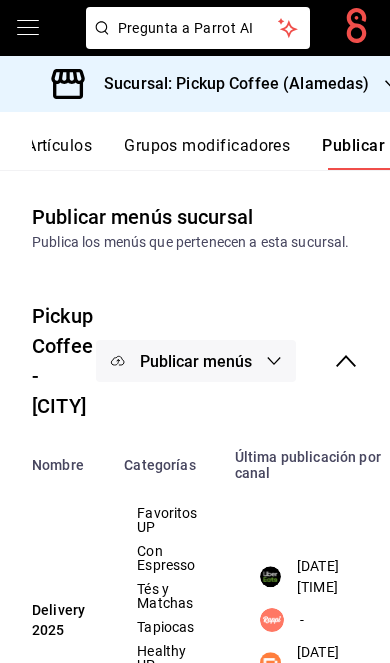 click on "Publicar menús" at bounding box center (196, 361) 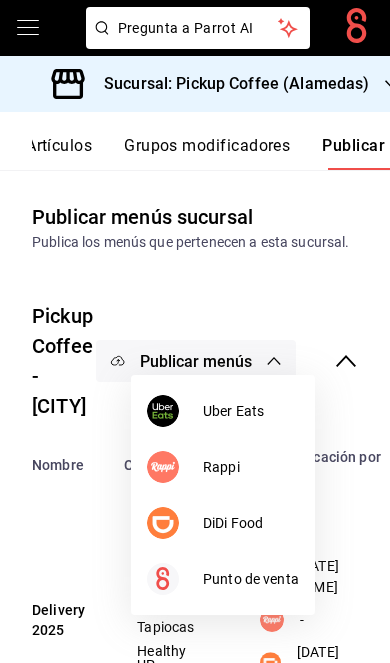 click at bounding box center (163, 523) 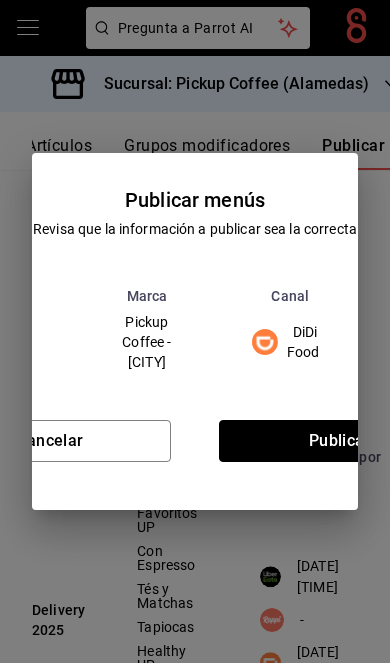 click on "Publicar" at bounding box center (340, 441) 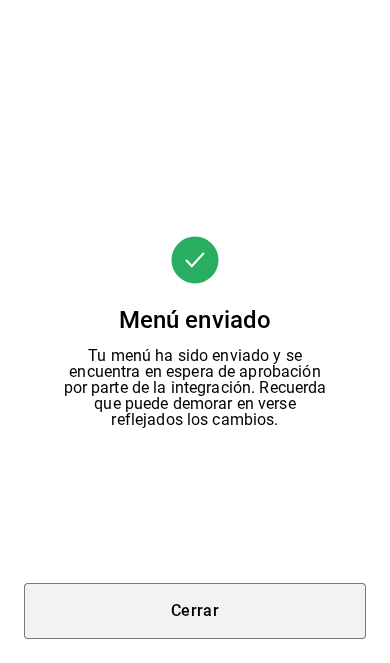 click on "Cerrar" at bounding box center [195, 611] 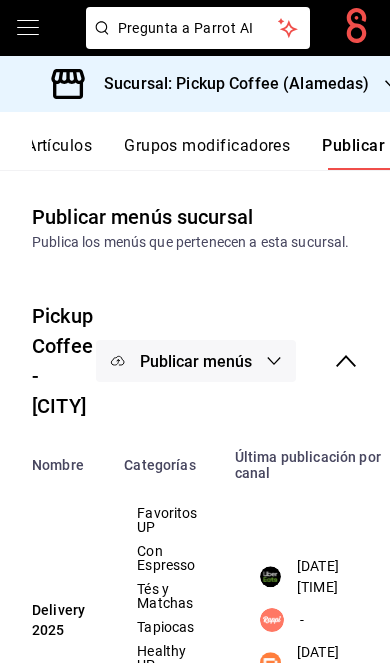 click on "Publicar menús" at bounding box center (196, 361) 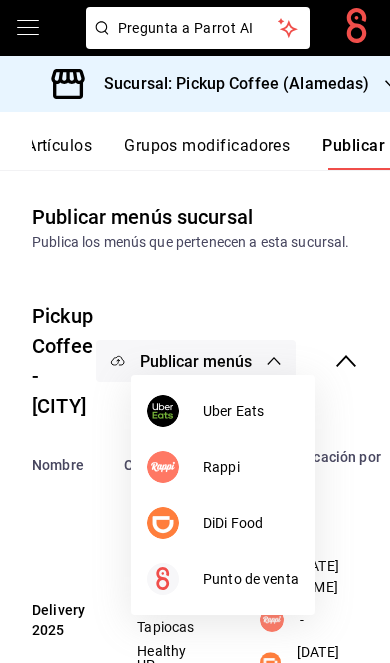 click at bounding box center [163, 411] 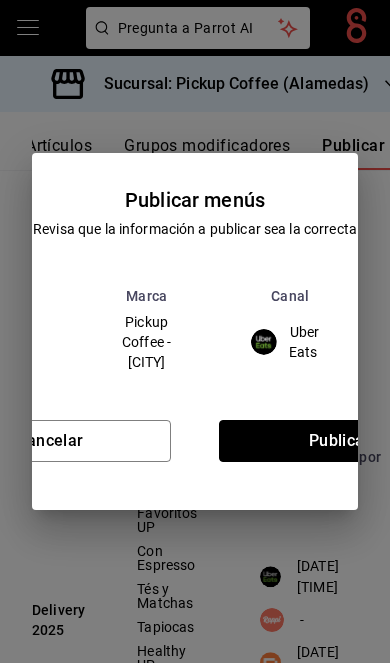 click on "Publicar" at bounding box center (340, 441) 